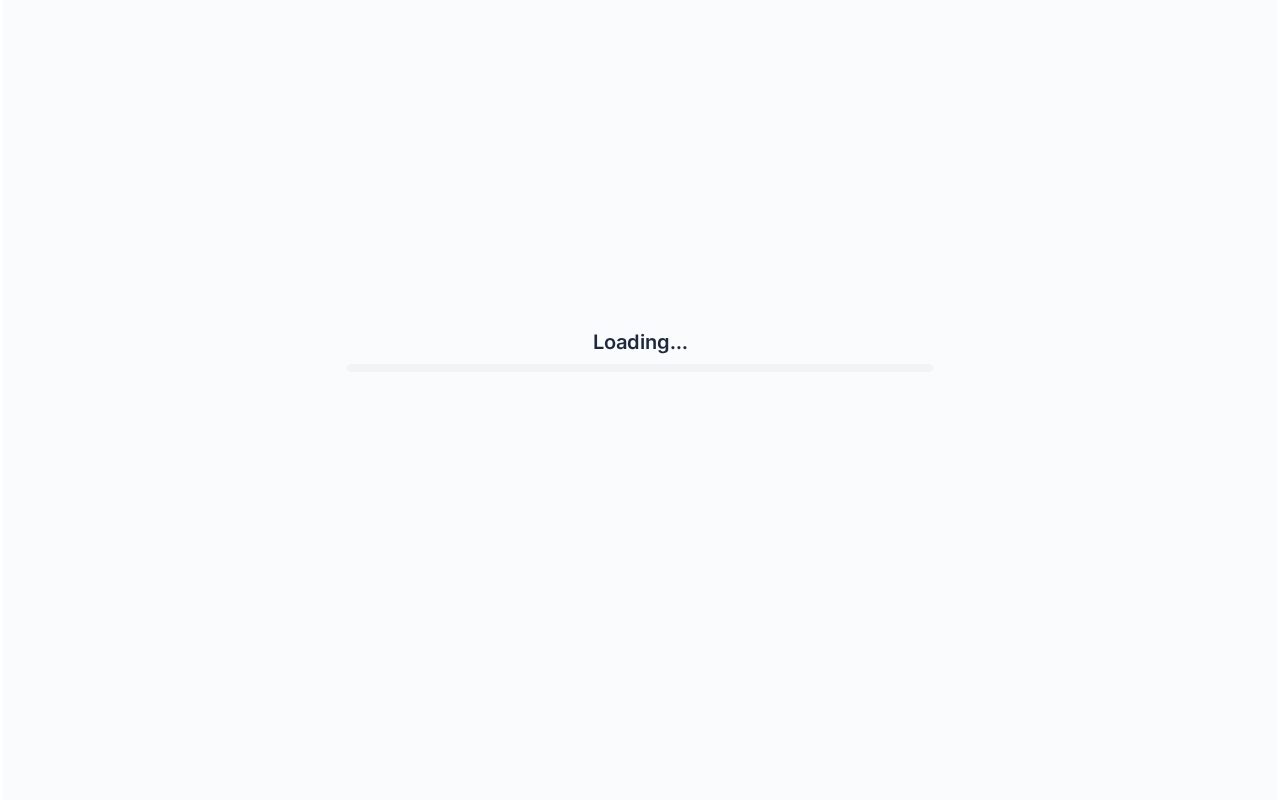 scroll, scrollTop: 0, scrollLeft: 0, axis: both 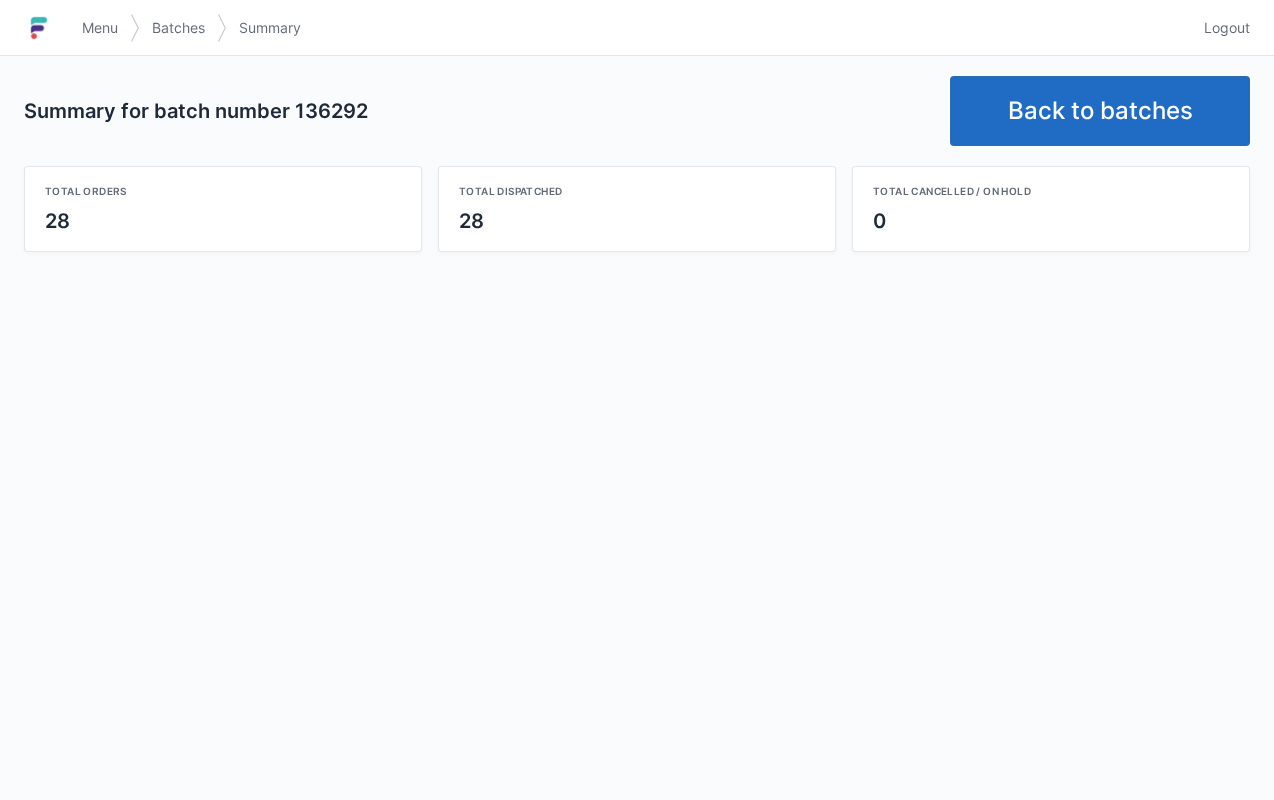 click on "Back to batches" at bounding box center [1100, 111] 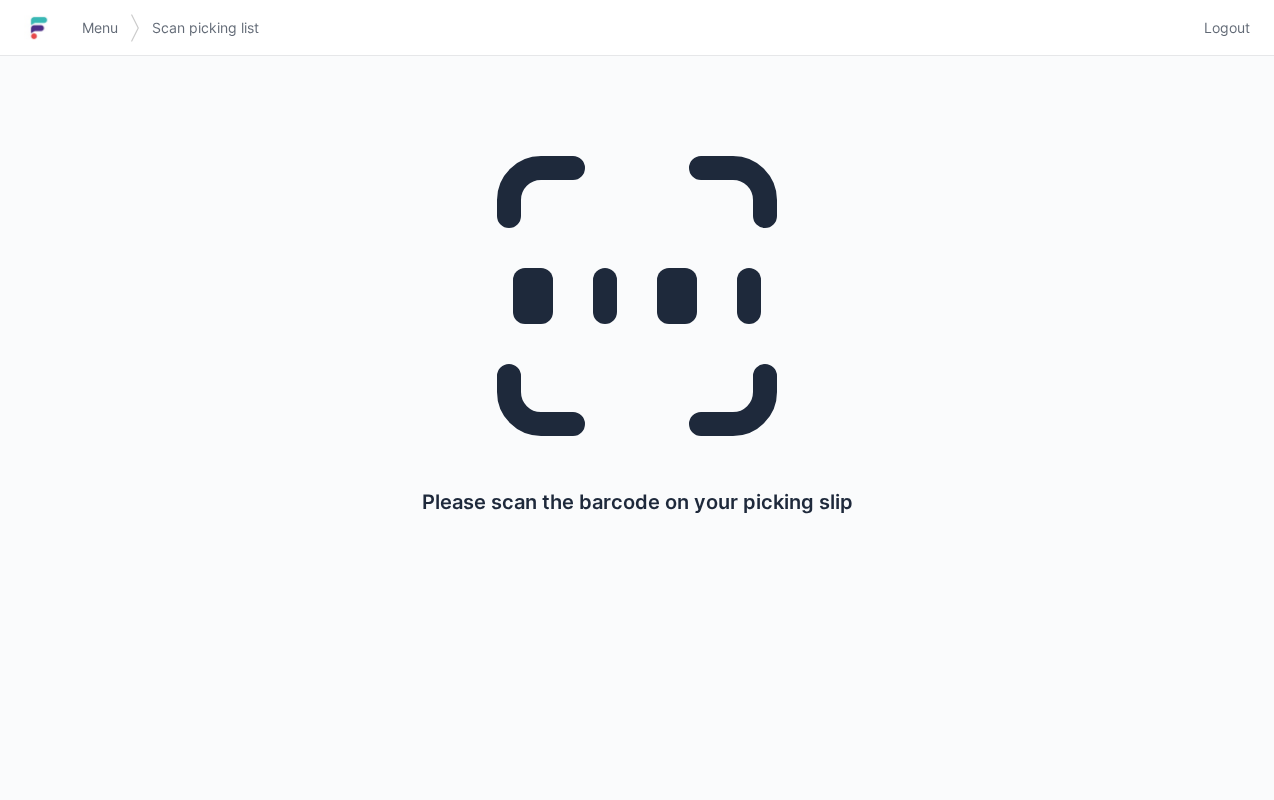 scroll, scrollTop: 0, scrollLeft: 0, axis: both 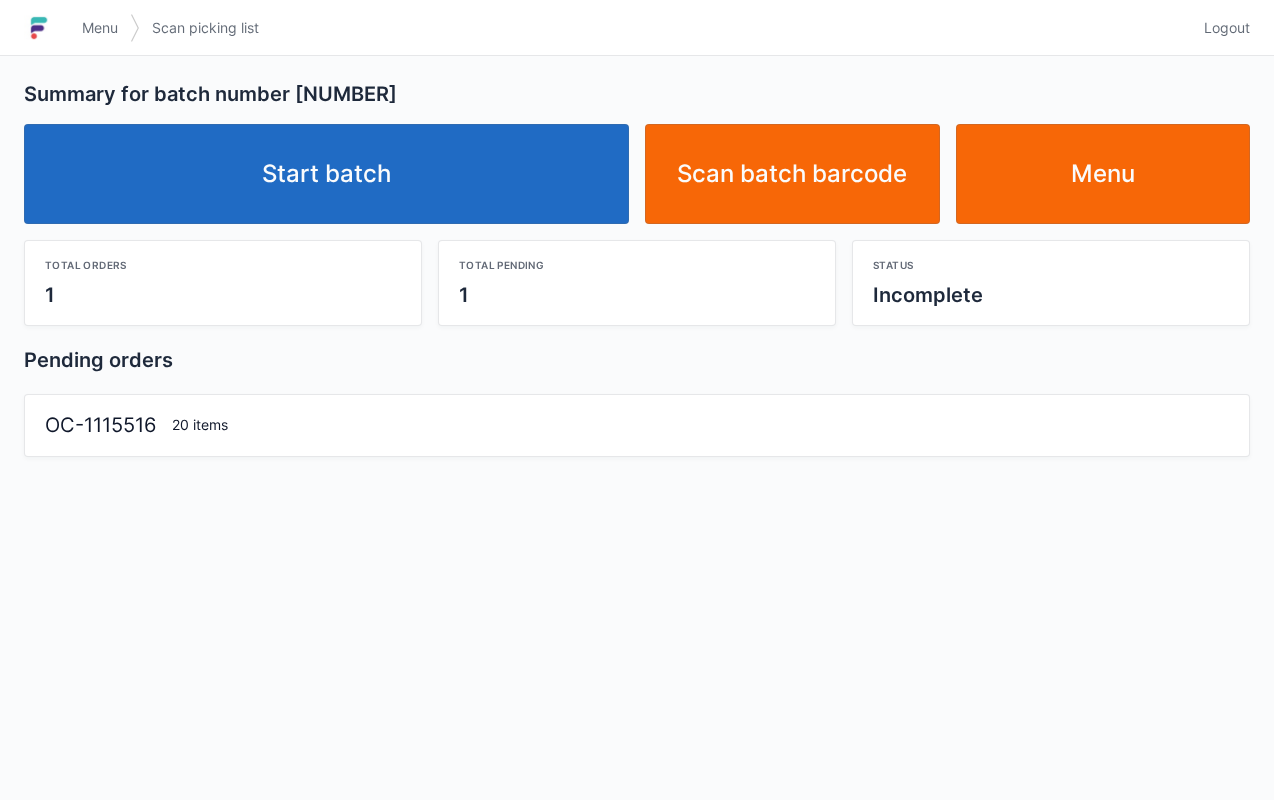 click on "Start batch" at bounding box center [326, 174] 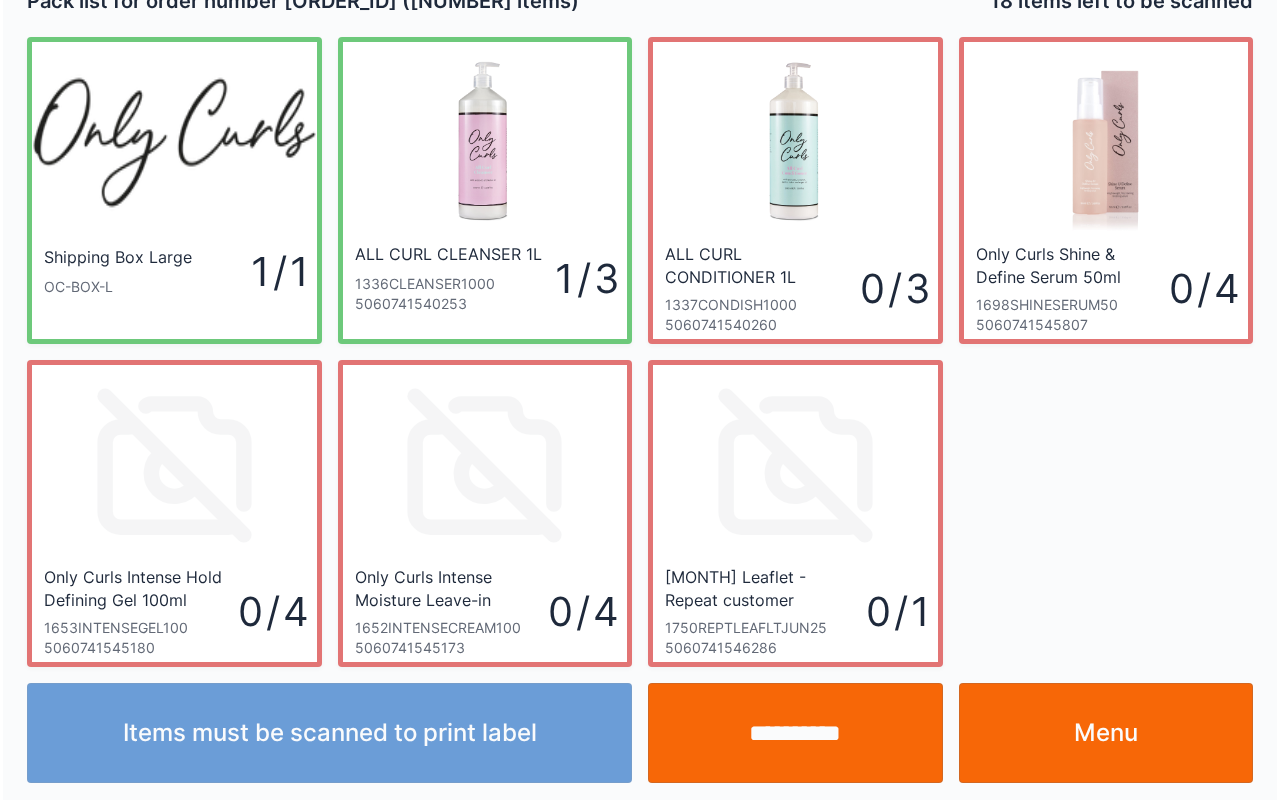 scroll, scrollTop: 36, scrollLeft: 0, axis: vertical 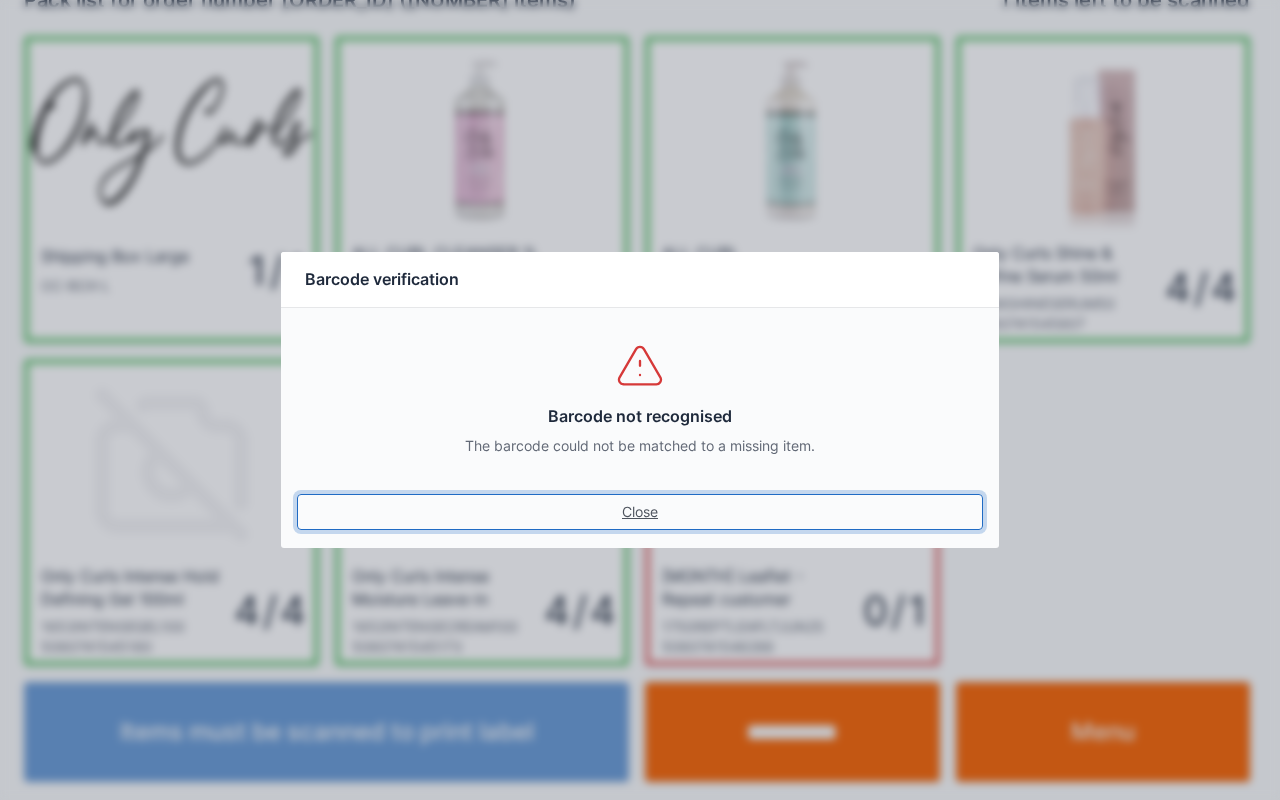 click on "Close" at bounding box center [640, 512] 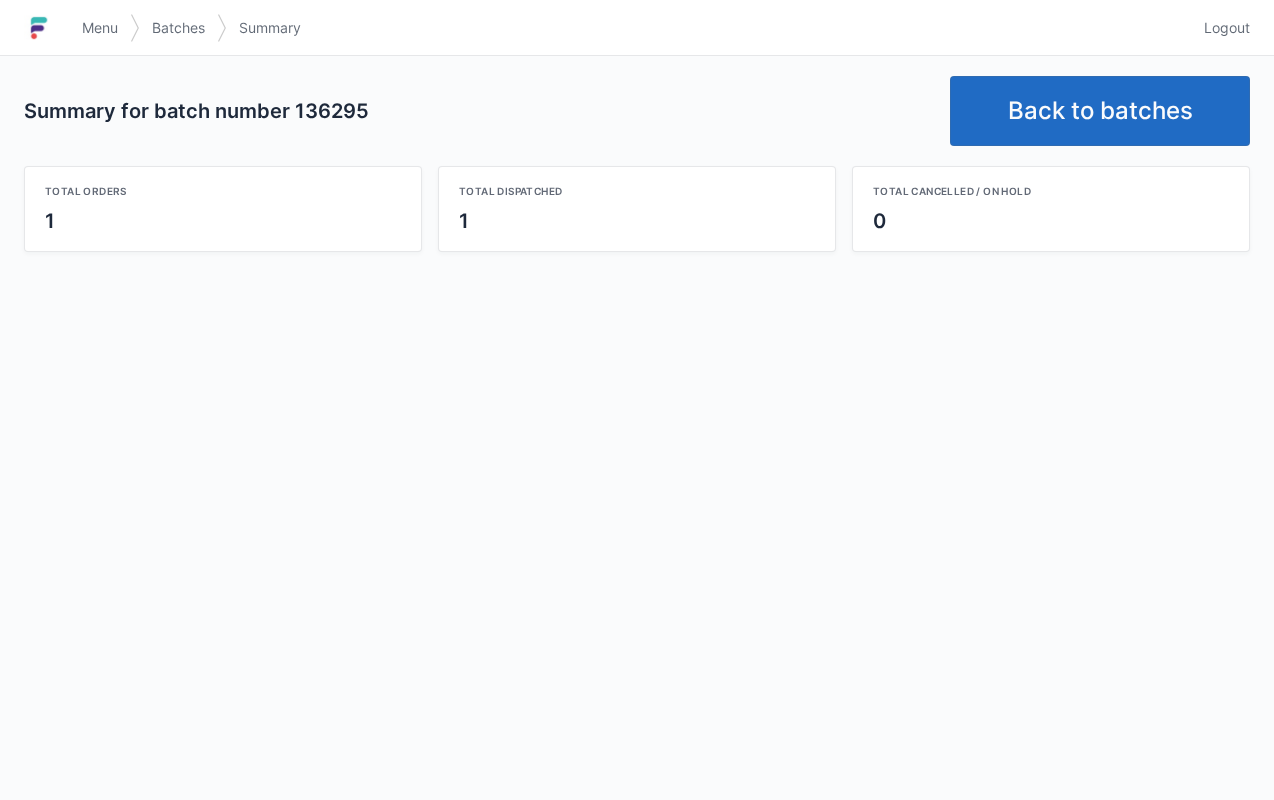 scroll, scrollTop: 0, scrollLeft: 0, axis: both 